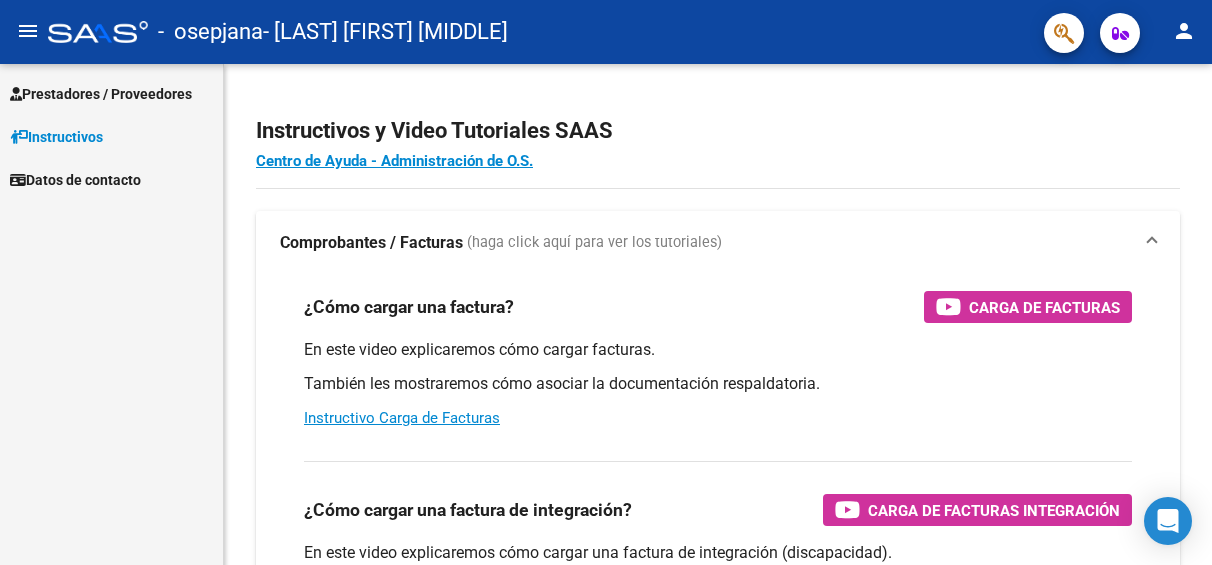 scroll, scrollTop: 0, scrollLeft: 0, axis: both 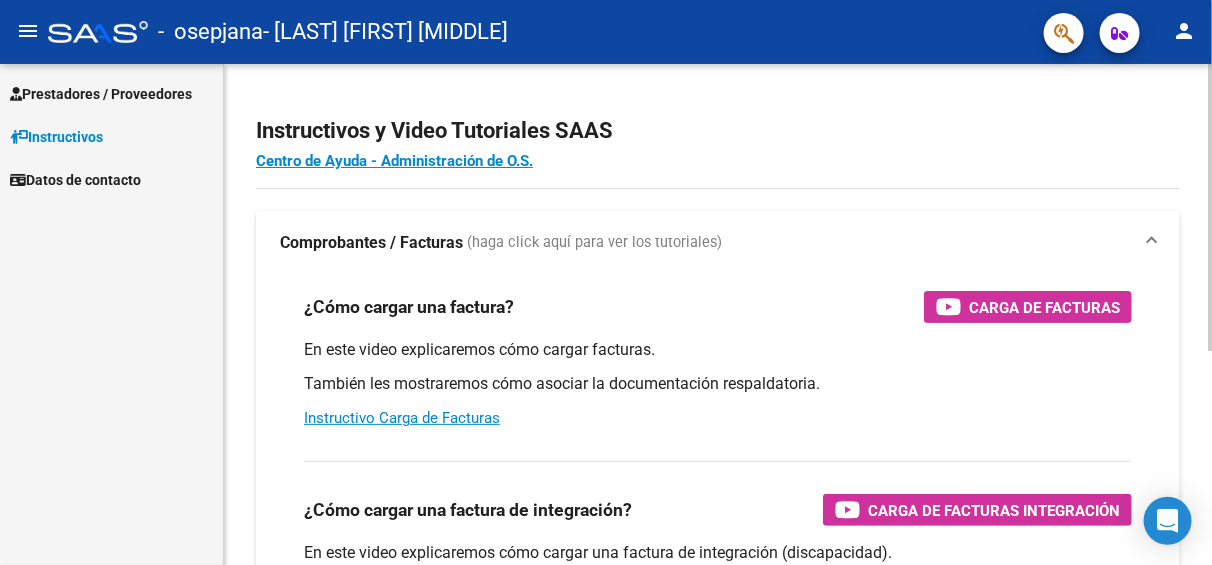drag, startPoint x: 130, startPoint y: 90, endPoint x: 534, endPoint y: 108, distance: 404.4008 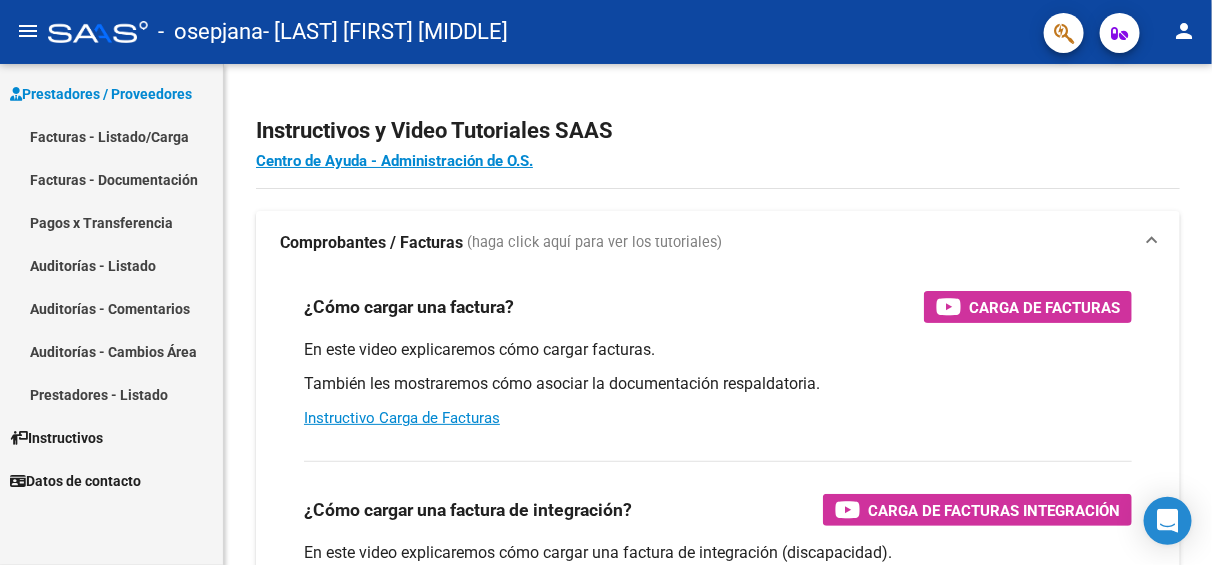 click on "Facturas - Listado/Carga" at bounding box center (111, 136) 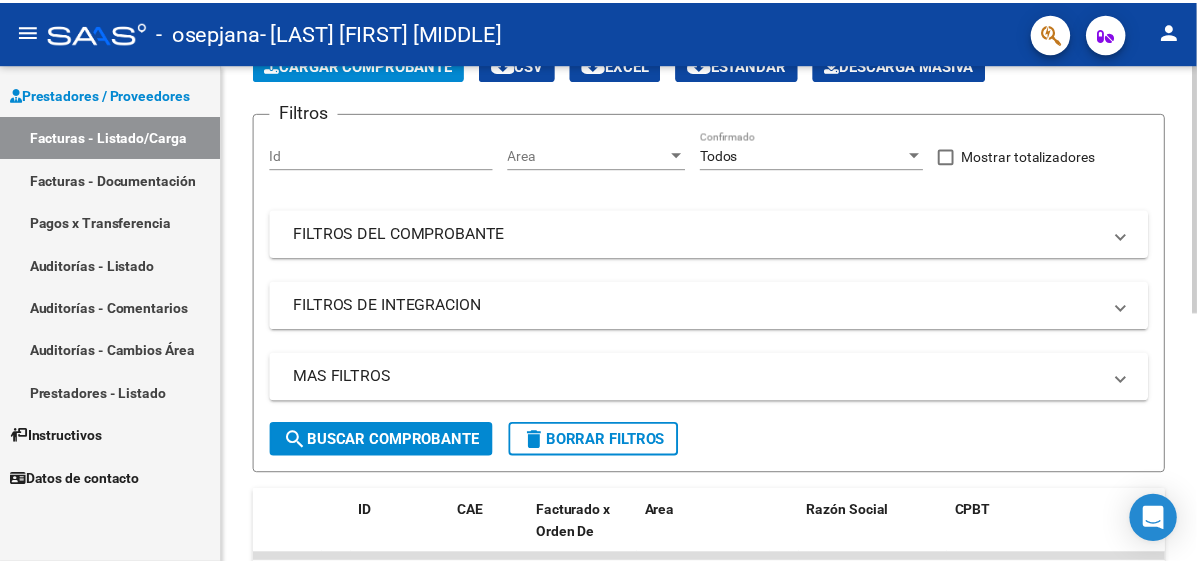 scroll, scrollTop: 0, scrollLeft: 0, axis: both 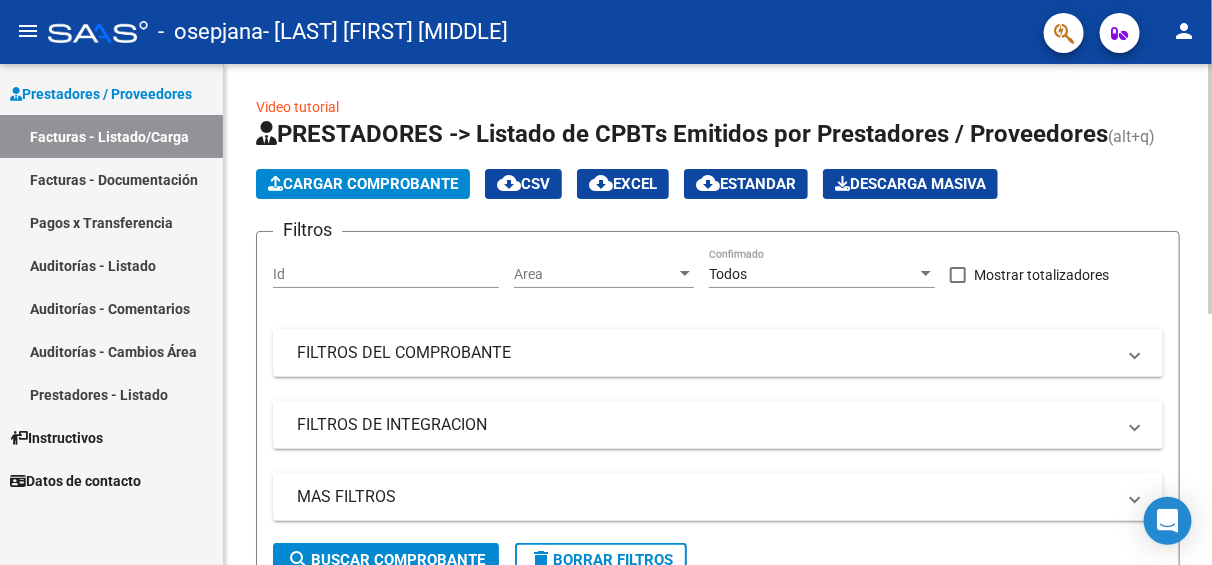 click on "Cargar Comprobante" 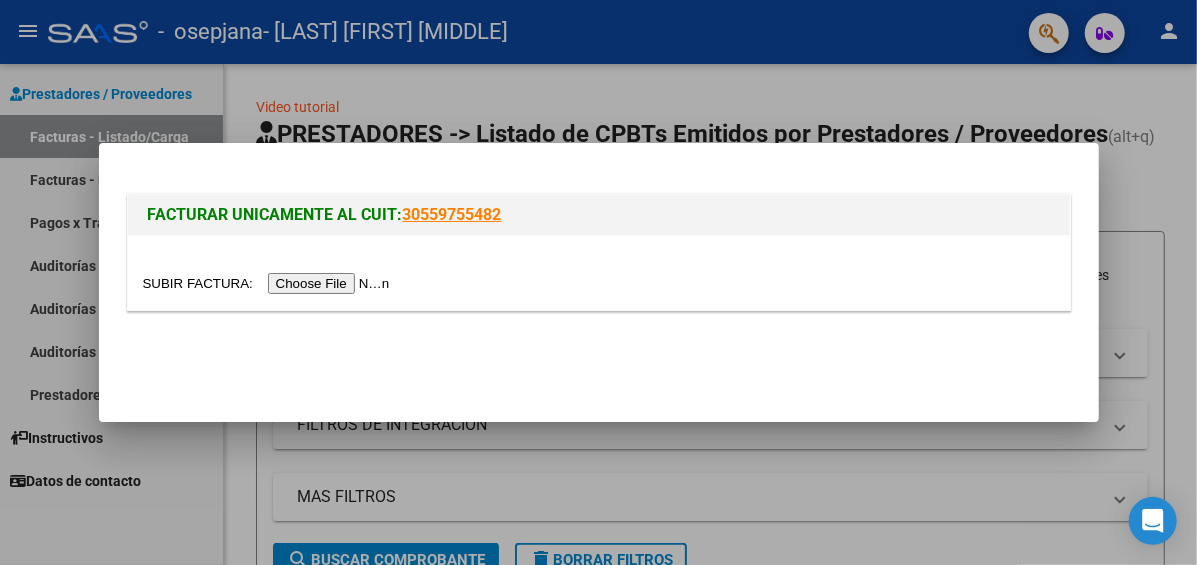 click at bounding box center [269, 283] 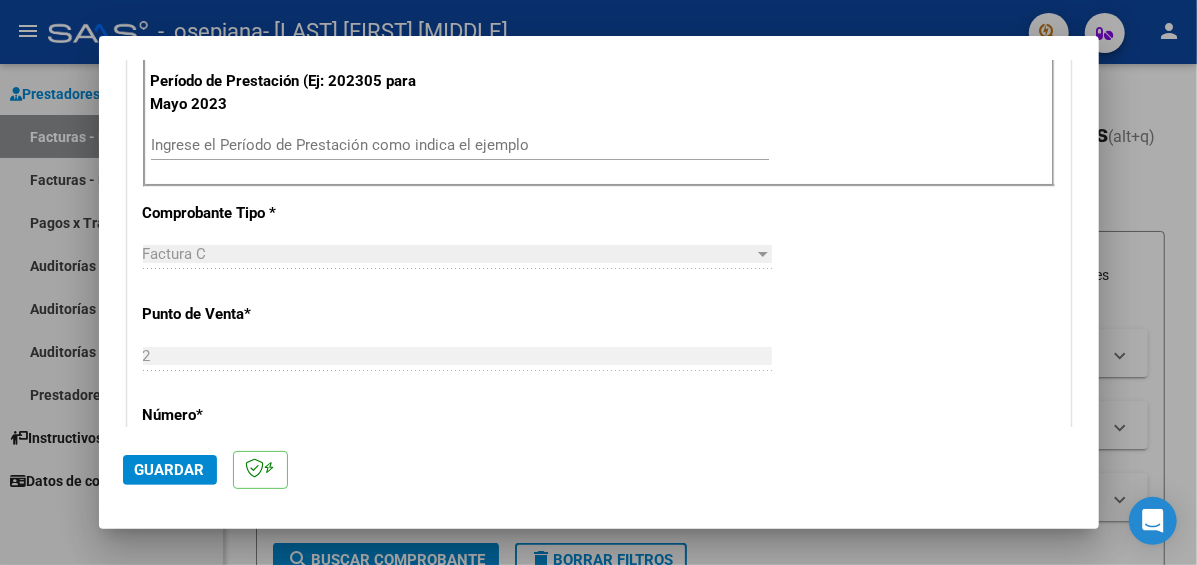 scroll, scrollTop: 600, scrollLeft: 0, axis: vertical 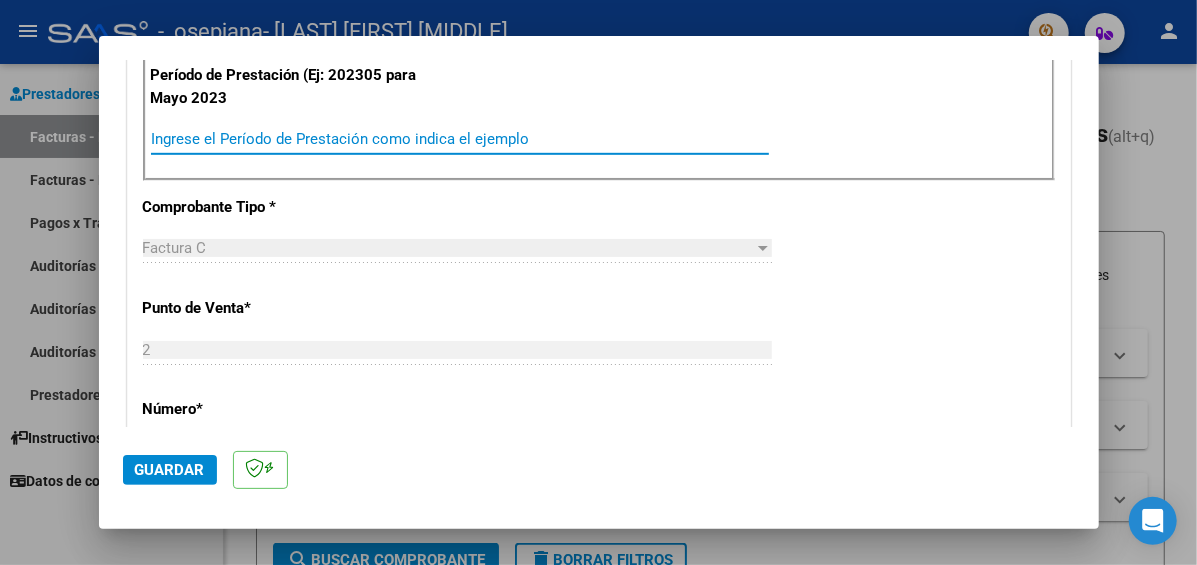 click on "Ingrese el Período de Prestación como indica el ejemplo" at bounding box center [460, 139] 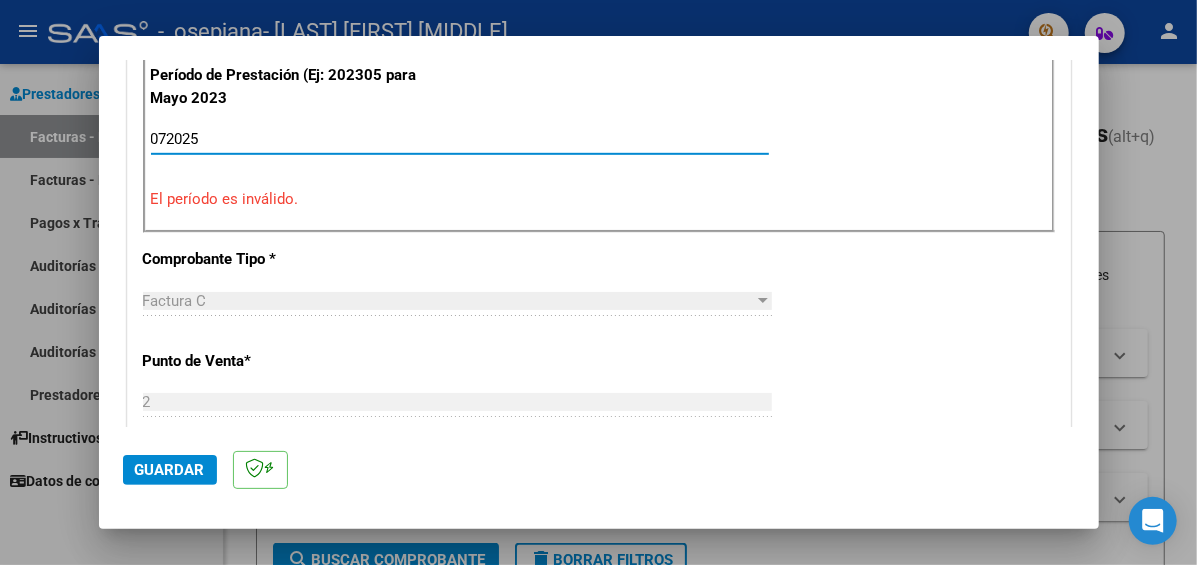 type on "072025" 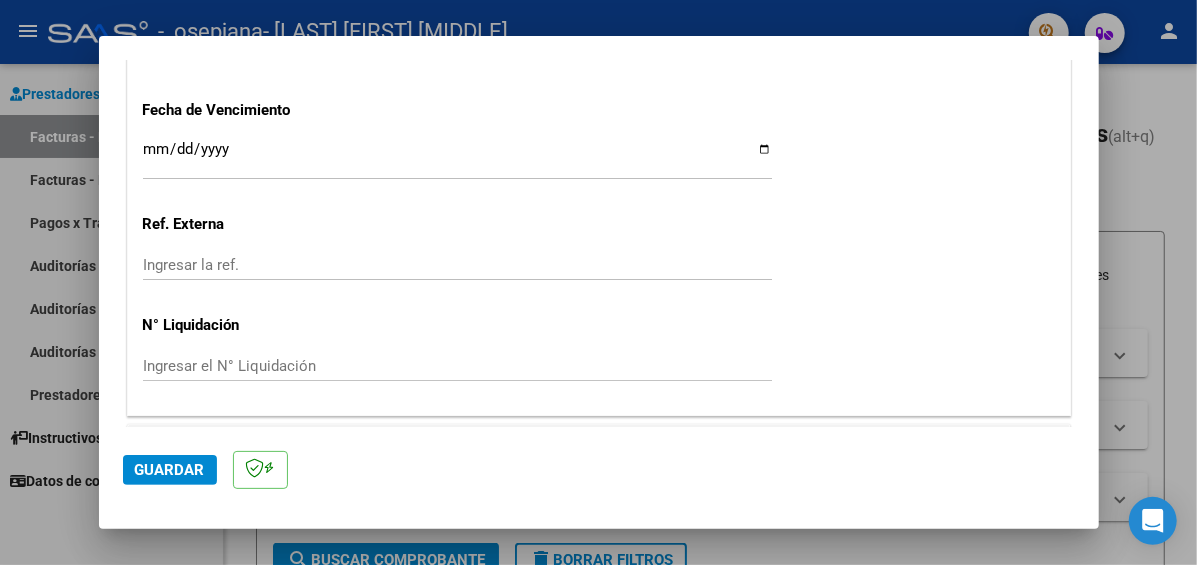 scroll, scrollTop: 1314, scrollLeft: 0, axis: vertical 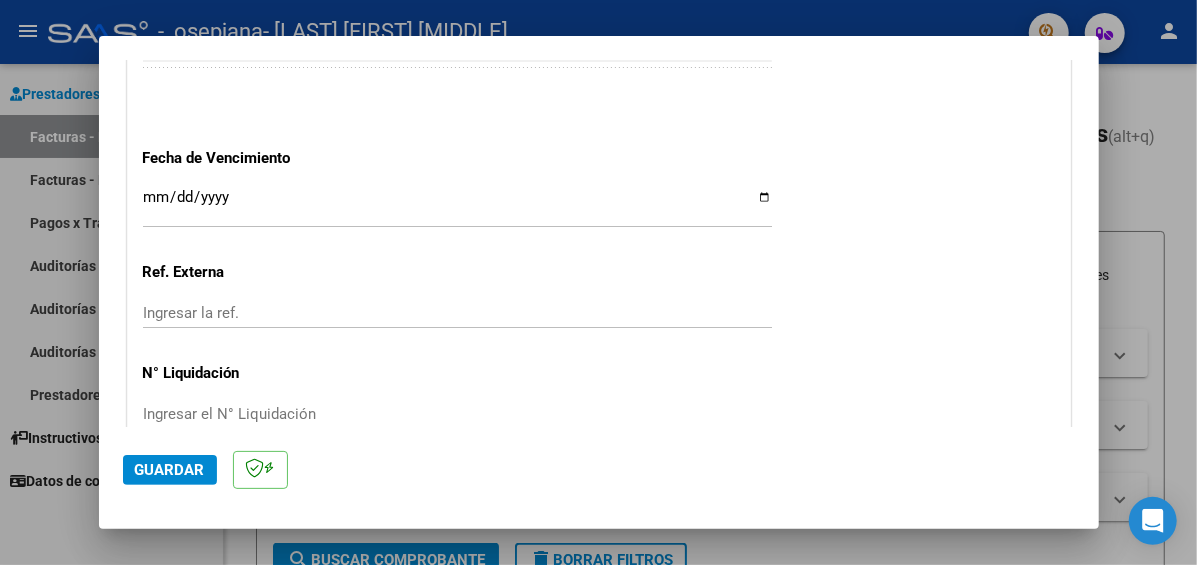 type on "202507" 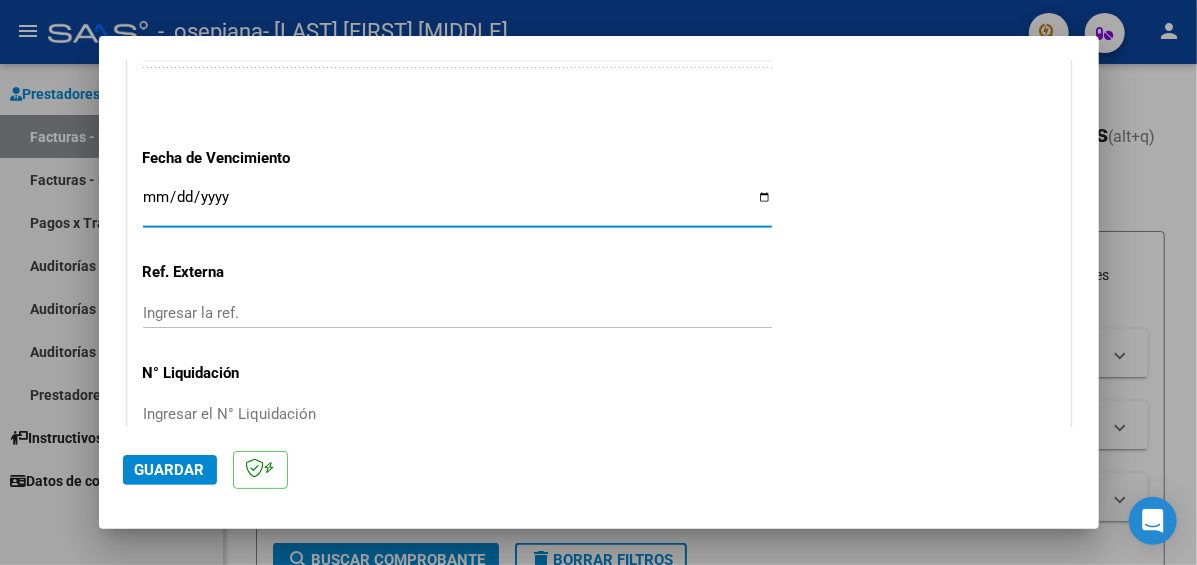 click on "Ingresar la fecha" at bounding box center (457, 205) 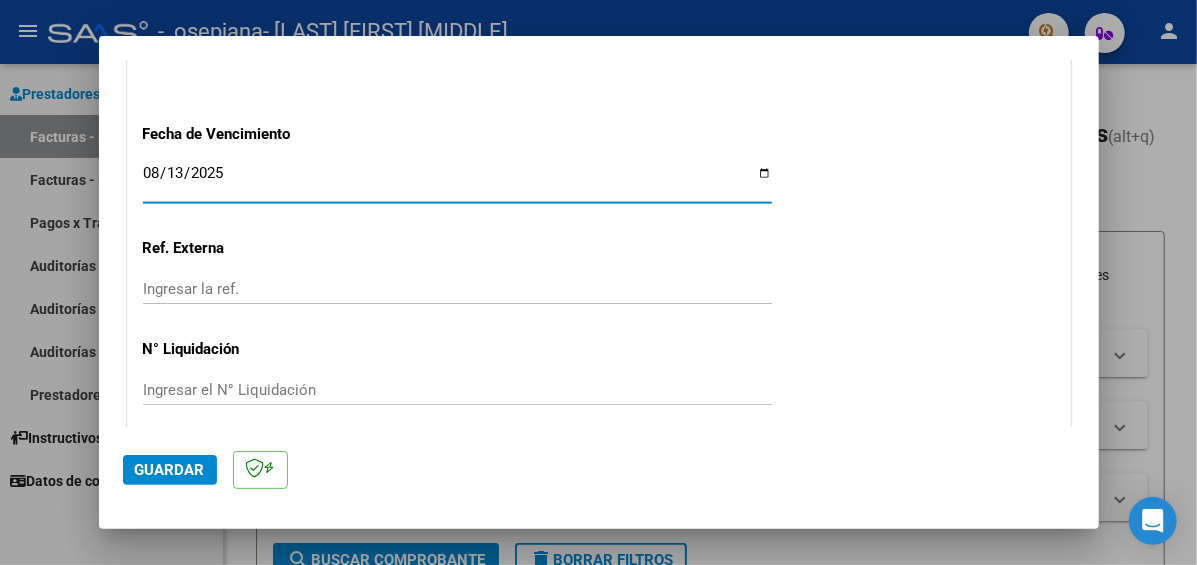 scroll, scrollTop: 1414, scrollLeft: 0, axis: vertical 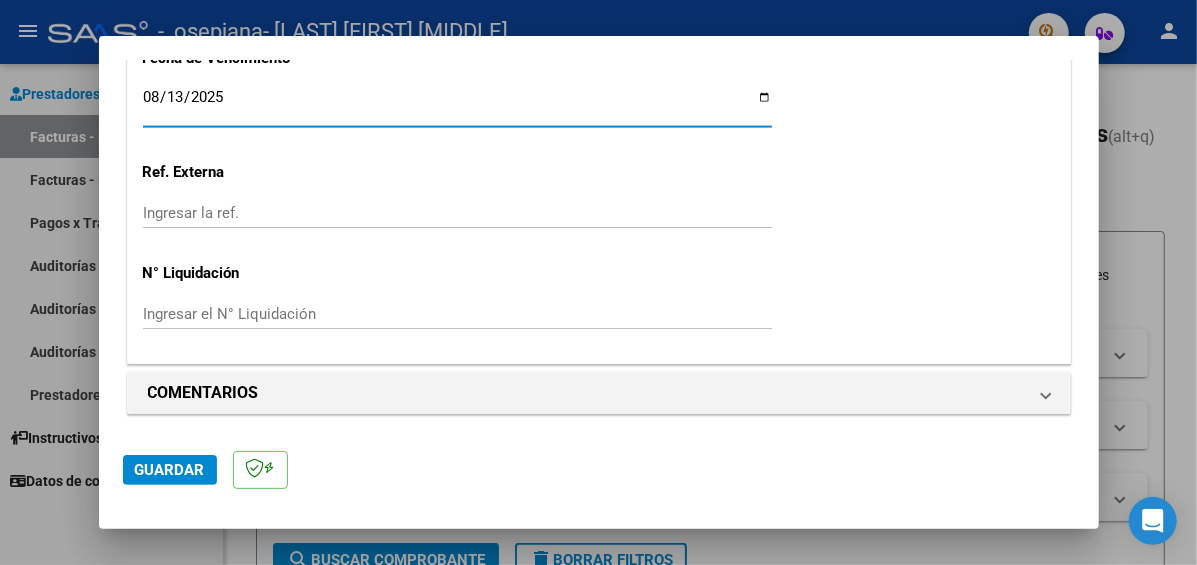 click on "Guardar" 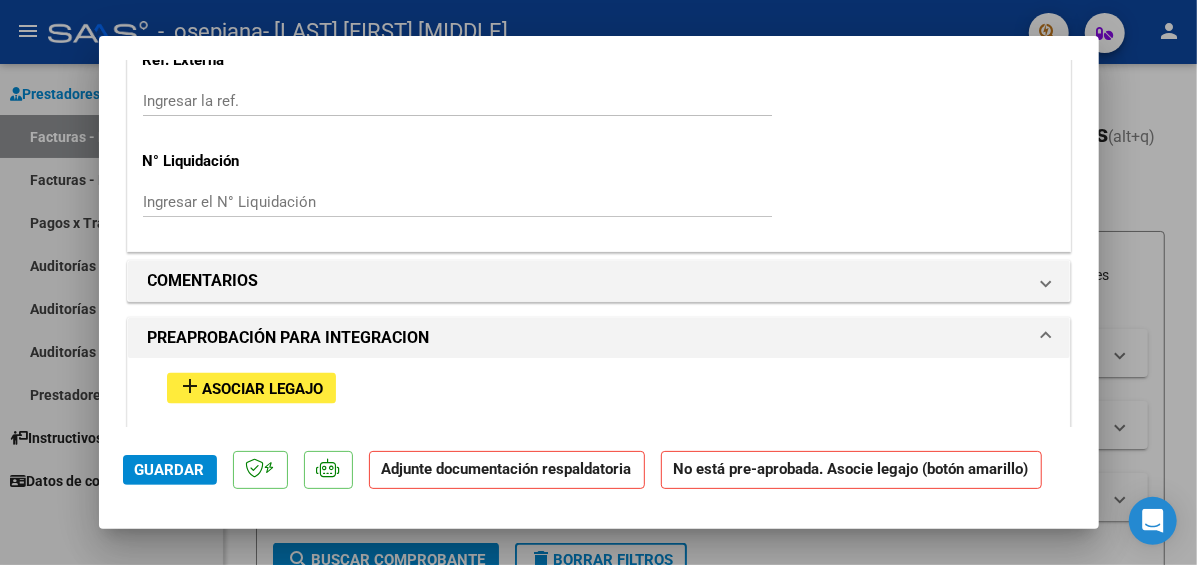 scroll, scrollTop: 1700, scrollLeft: 0, axis: vertical 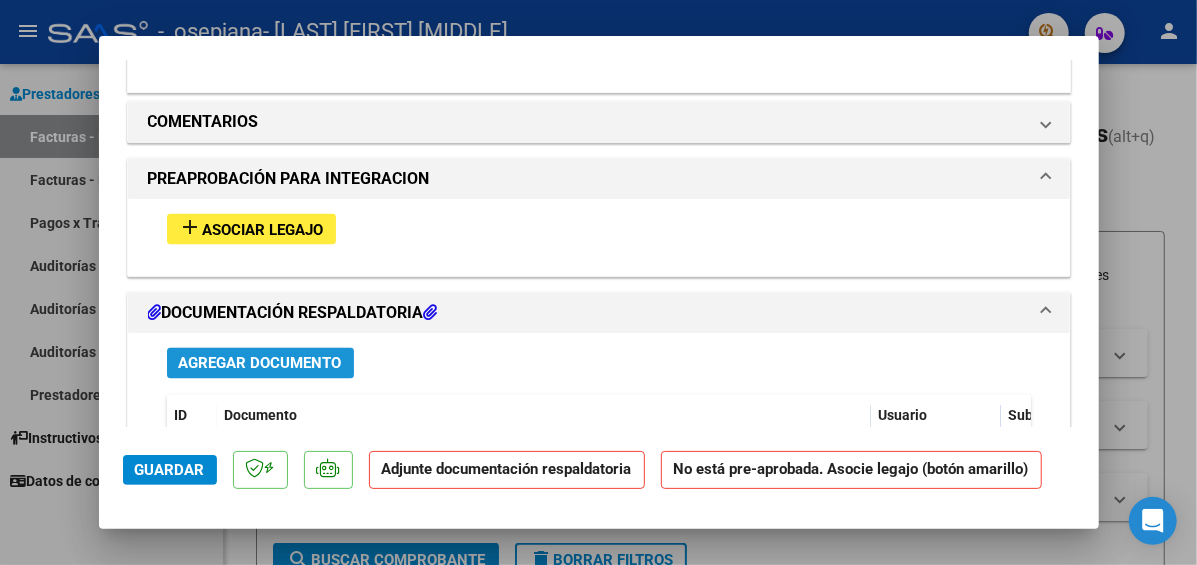 click on "Agregar Documento" at bounding box center [260, 364] 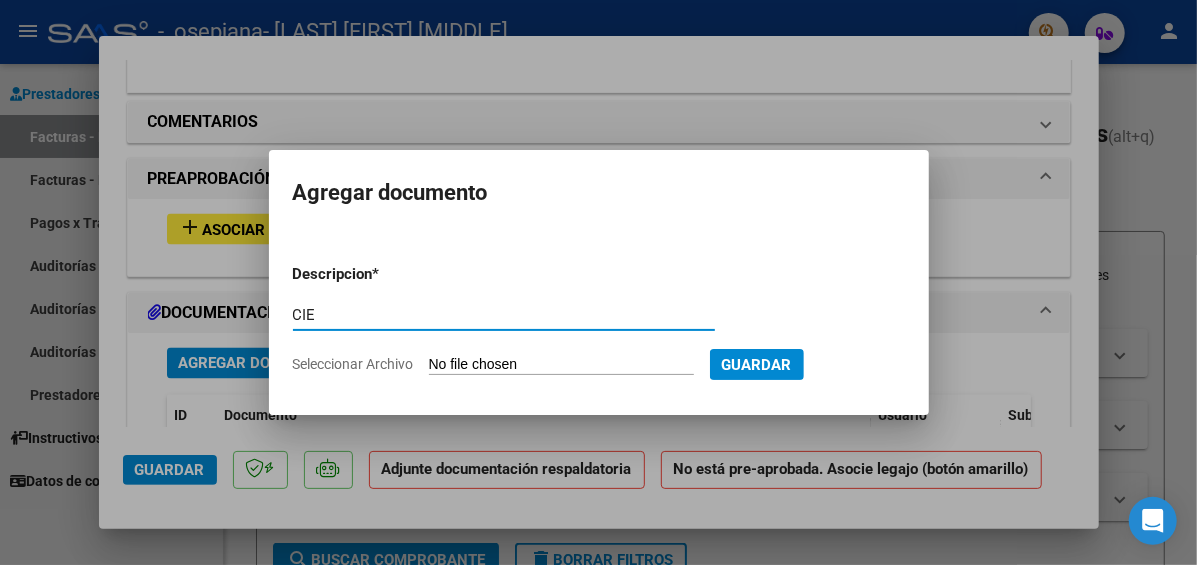type on "CIE" 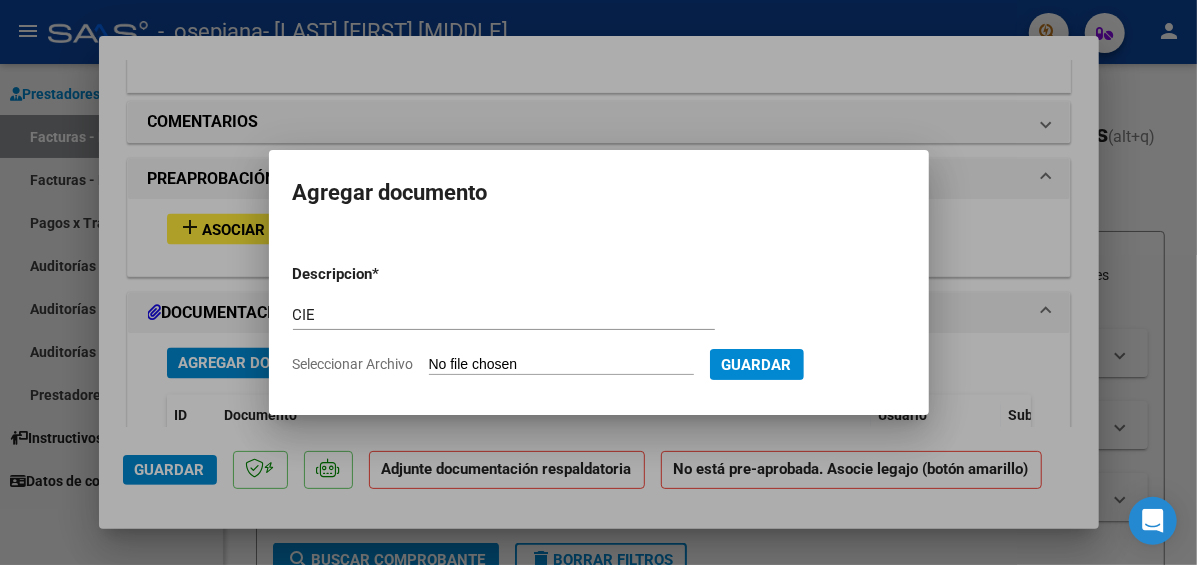 click at bounding box center [598, 282] 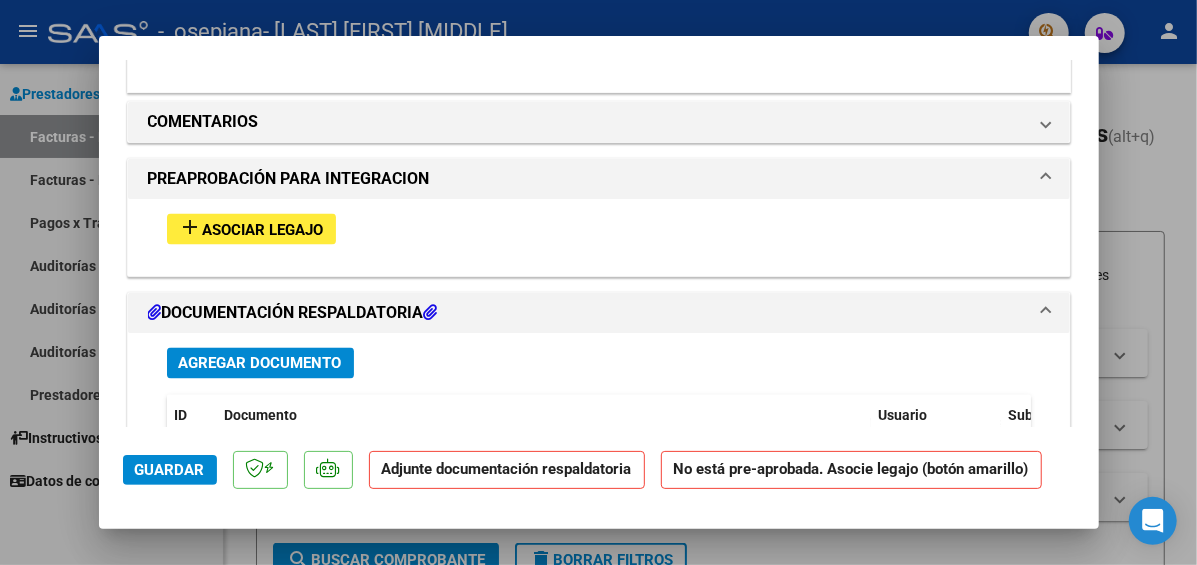 click on "Agregar Documento" at bounding box center [599, 363] 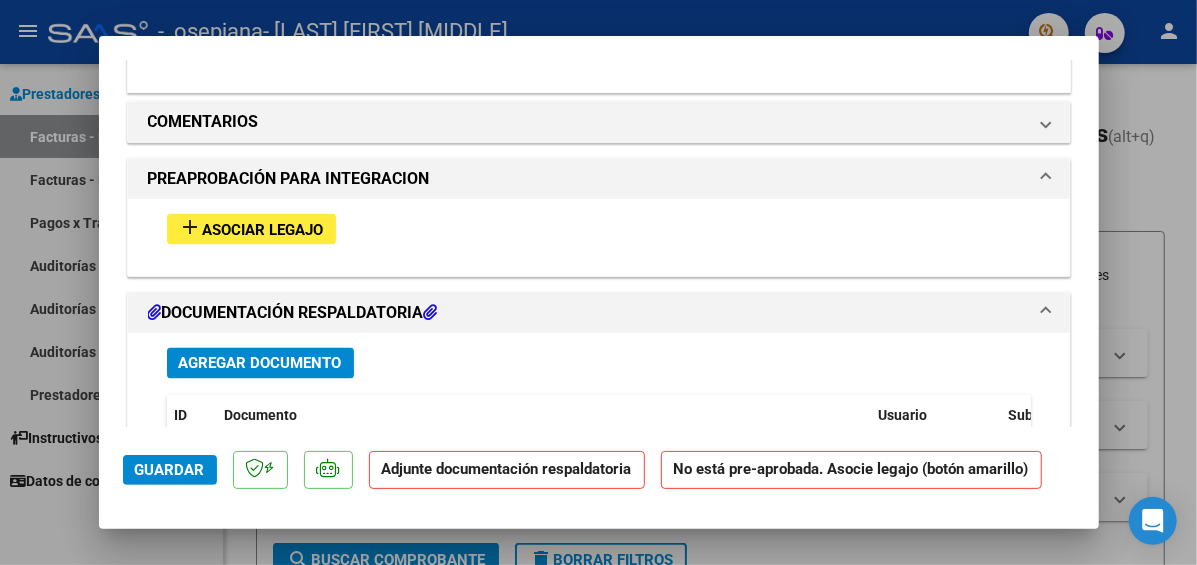 click on "Agregar Documento" at bounding box center [260, 364] 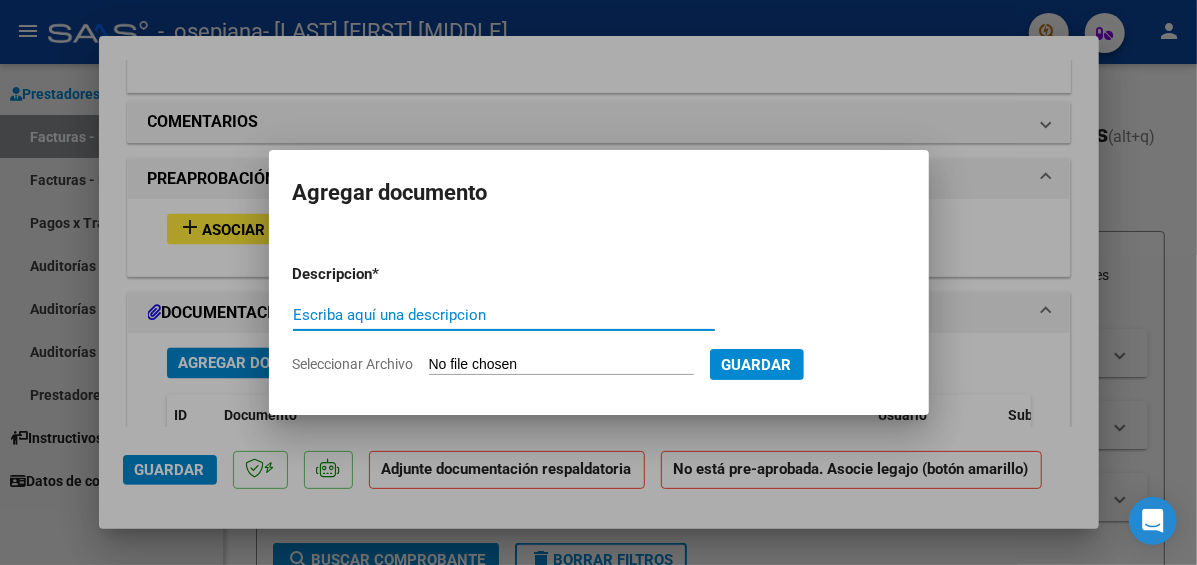 click on "Escriba aquí una descripcion" at bounding box center [504, 315] 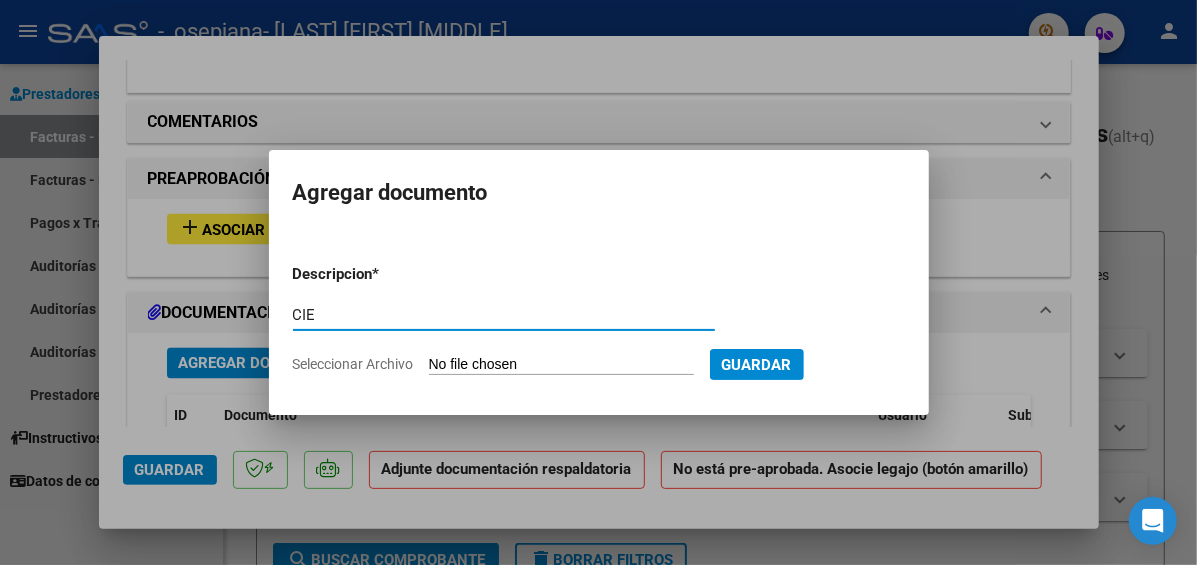 type on "CIE" 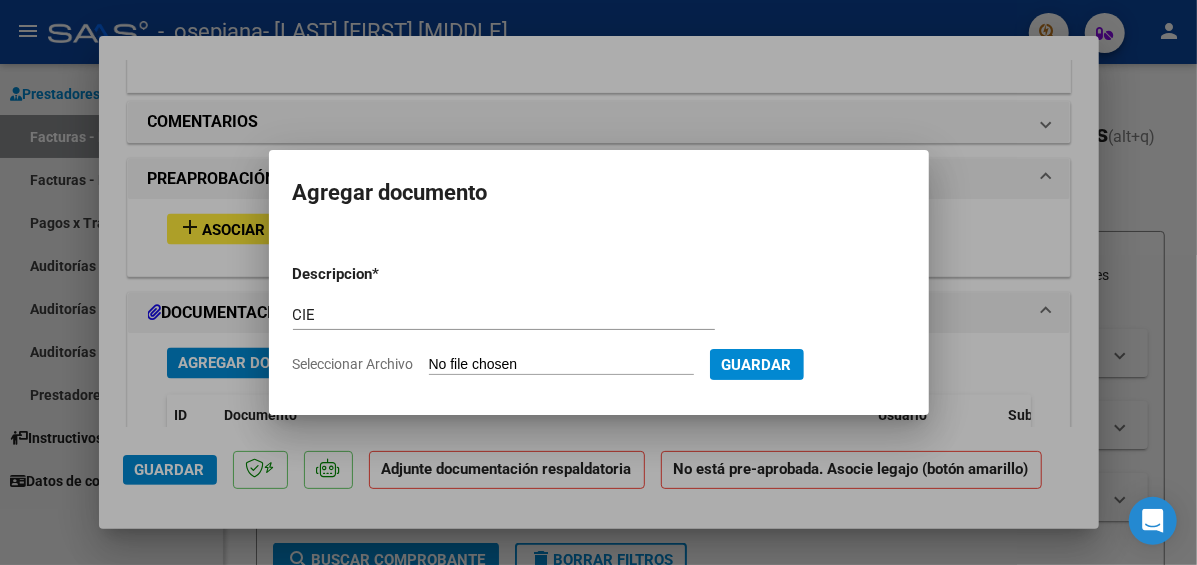 type on "C:\fakepath\[NAME].jpg" 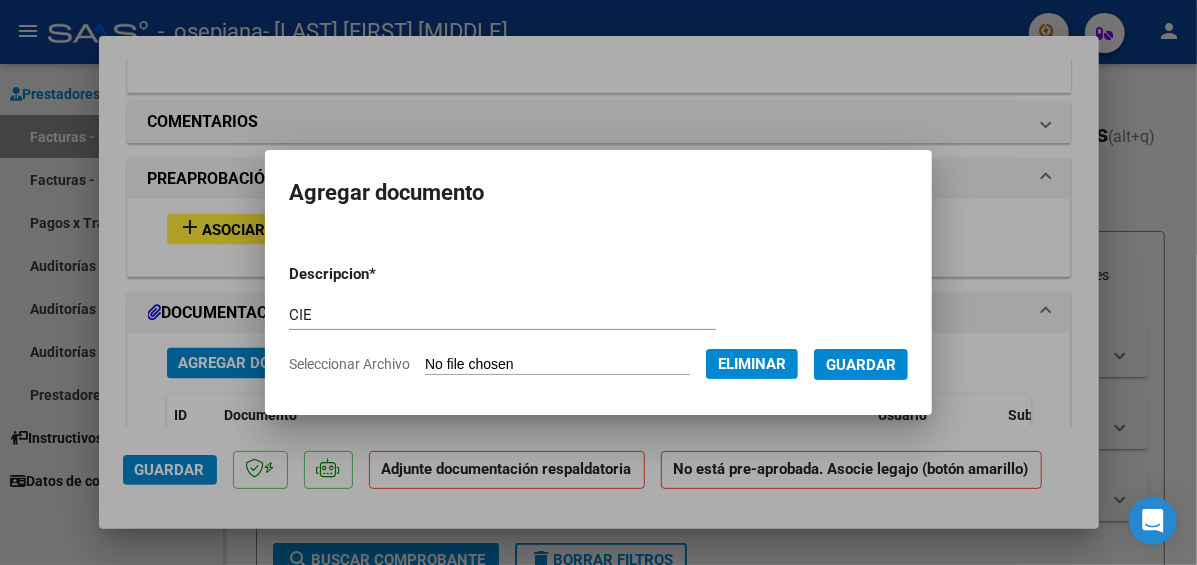 click on "Guardar" at bounding box center [861, 365] 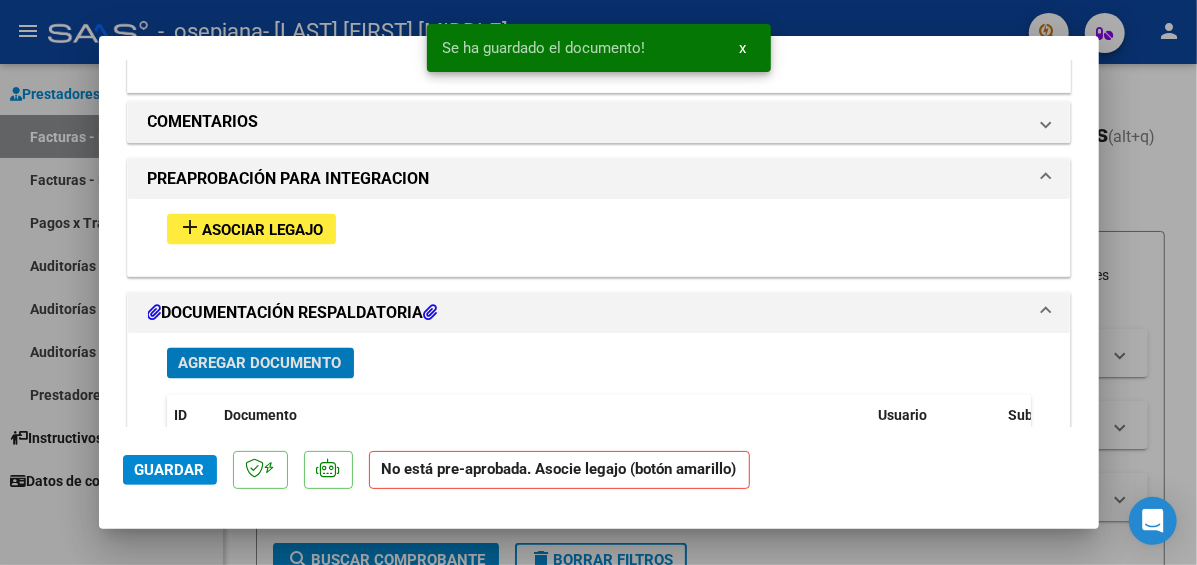 click on "Agregar Documento" at bounding box center [260, 364] 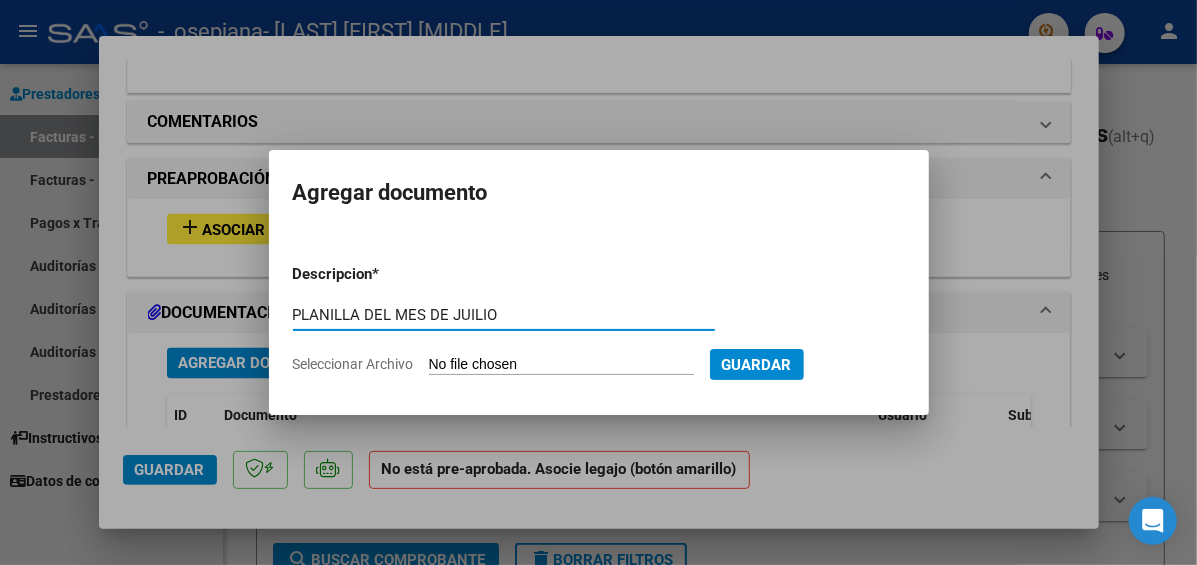 type on "PLANILLA DEL MES DE JUILIO" 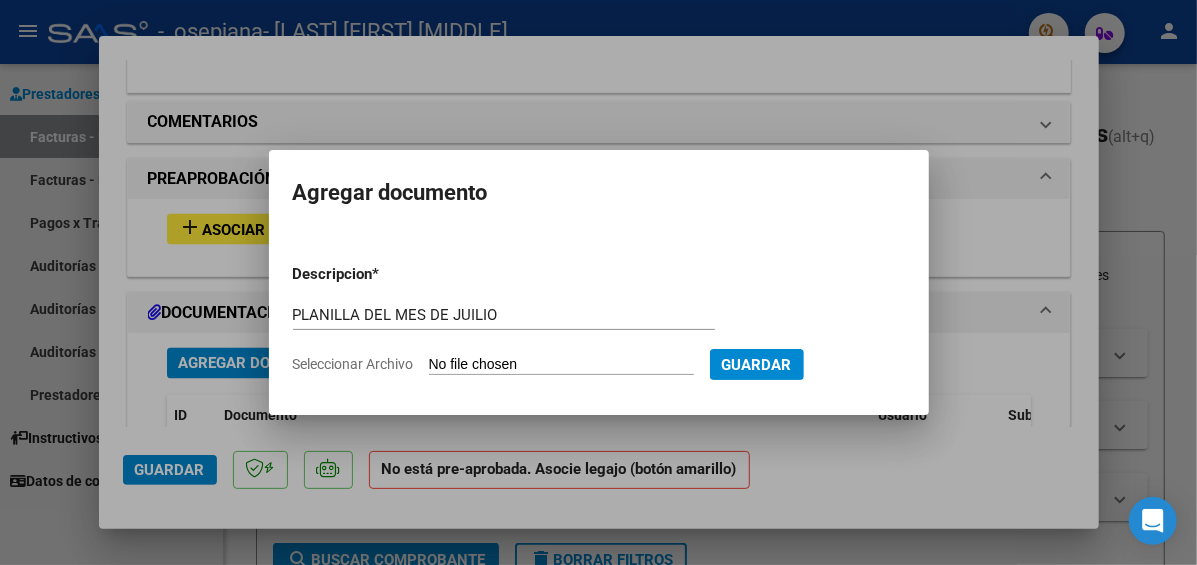 click on "Descripcion  *   PLANILLA DEL MES DE JUILIO Escriba aqui una descripcion  Seleccionar Archivo Guardar" at bounding box center [599, 319] 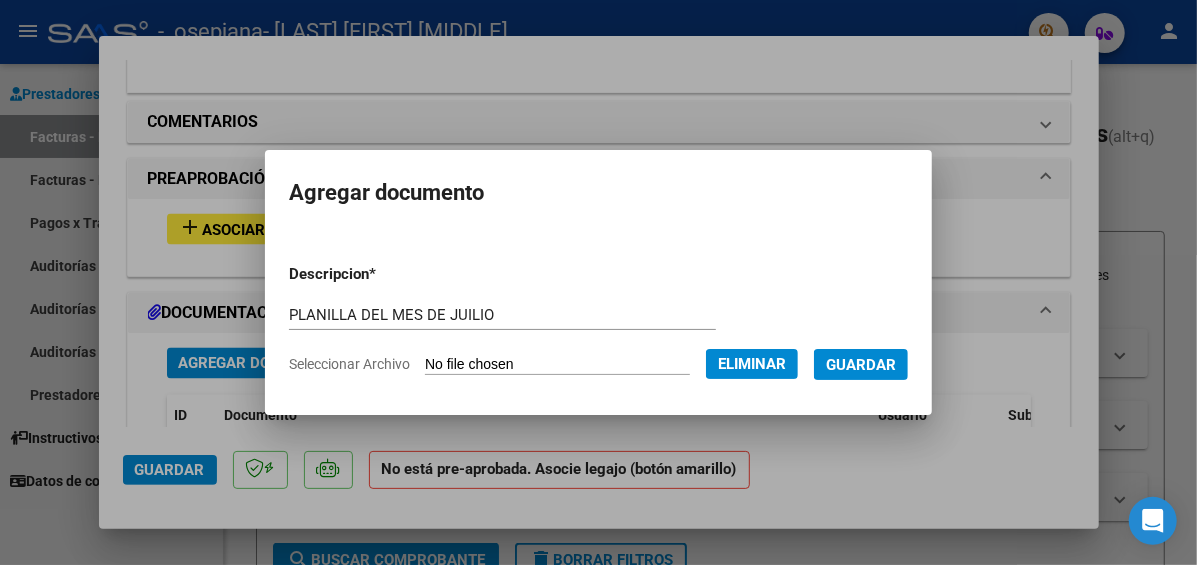 click on "Guardar" at bounding box center [861, 365] 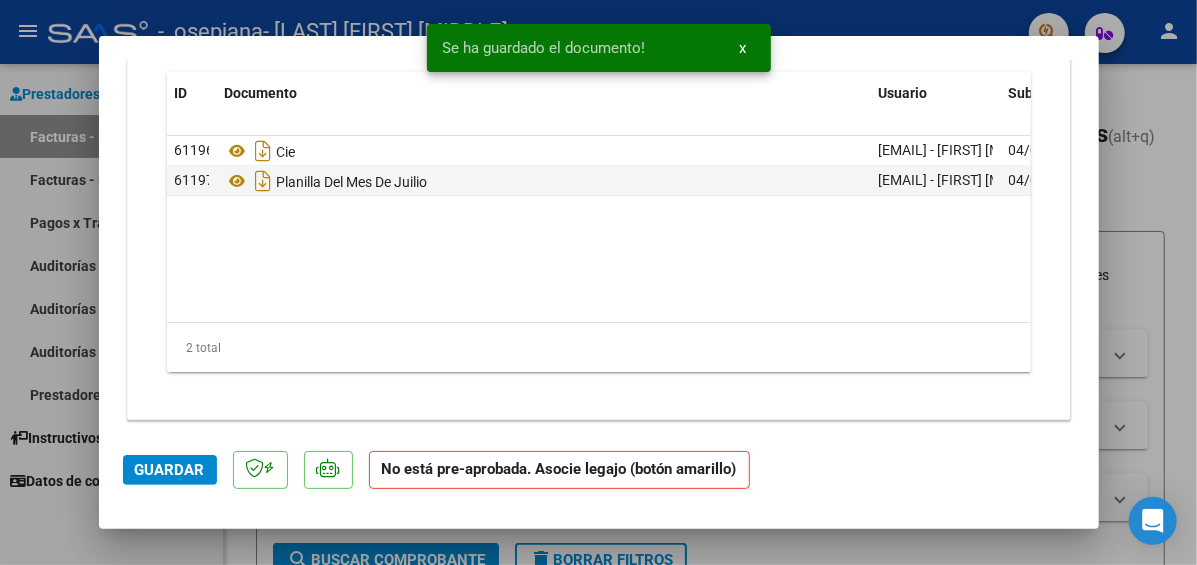 scroll, scrollTop: 2027, scrollLeft: 0, axis: vertical 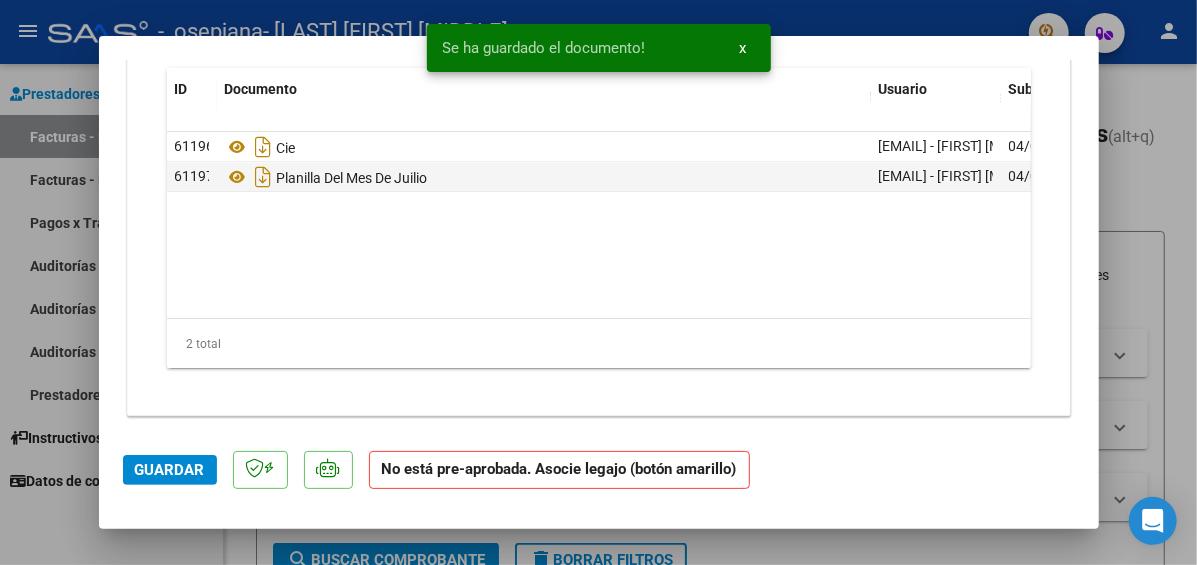 click on "Guardar" 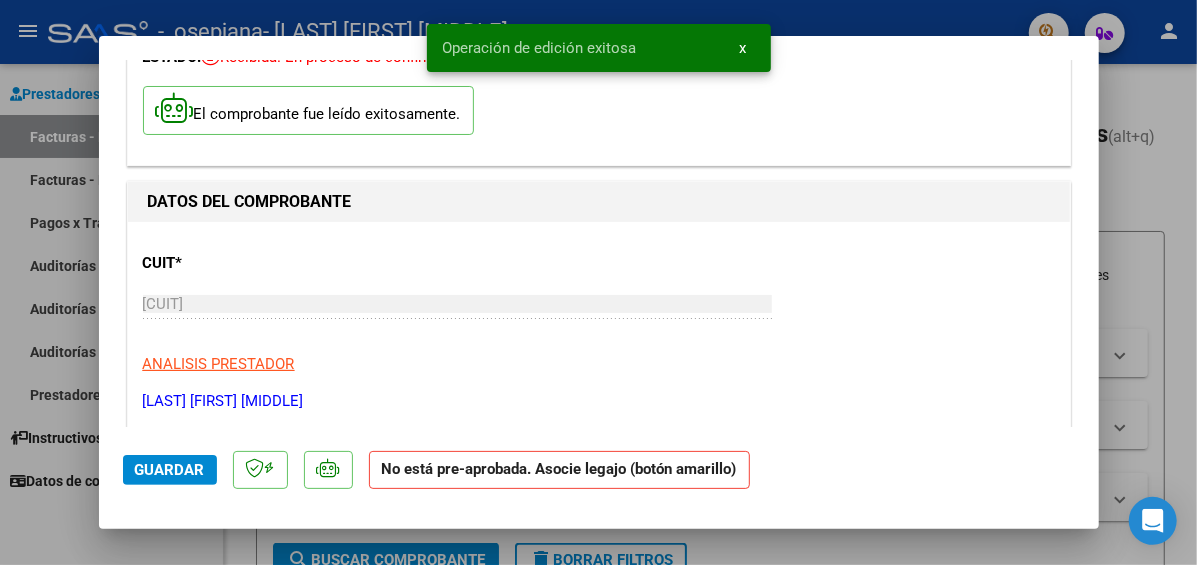 scroll, scrollTop: 0, scrollLeft: 0, axis: both 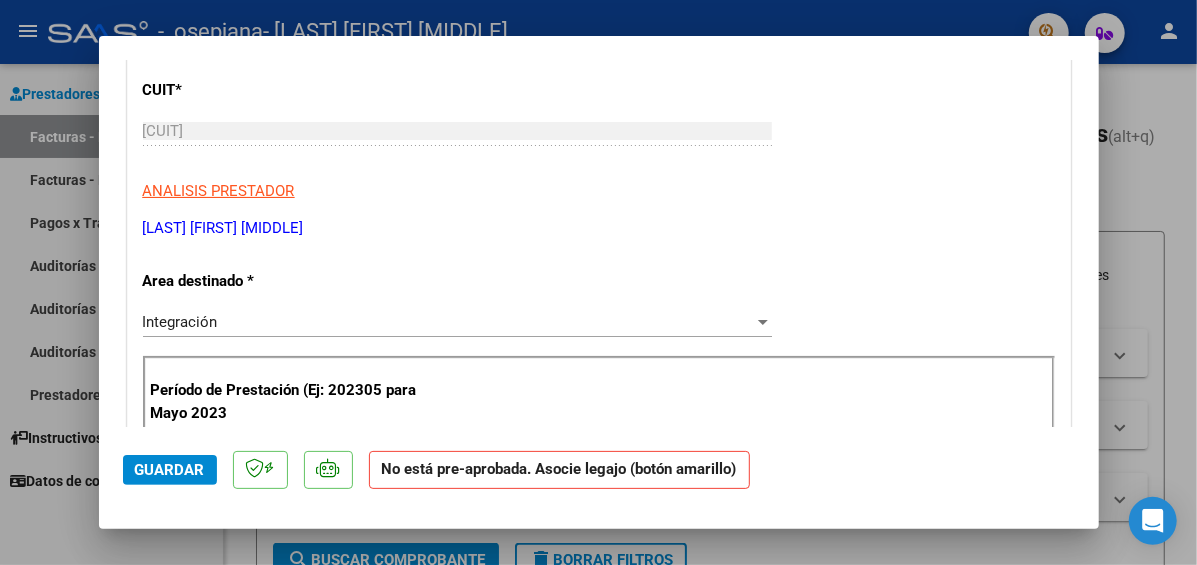 click at bounding box center [598, 282] 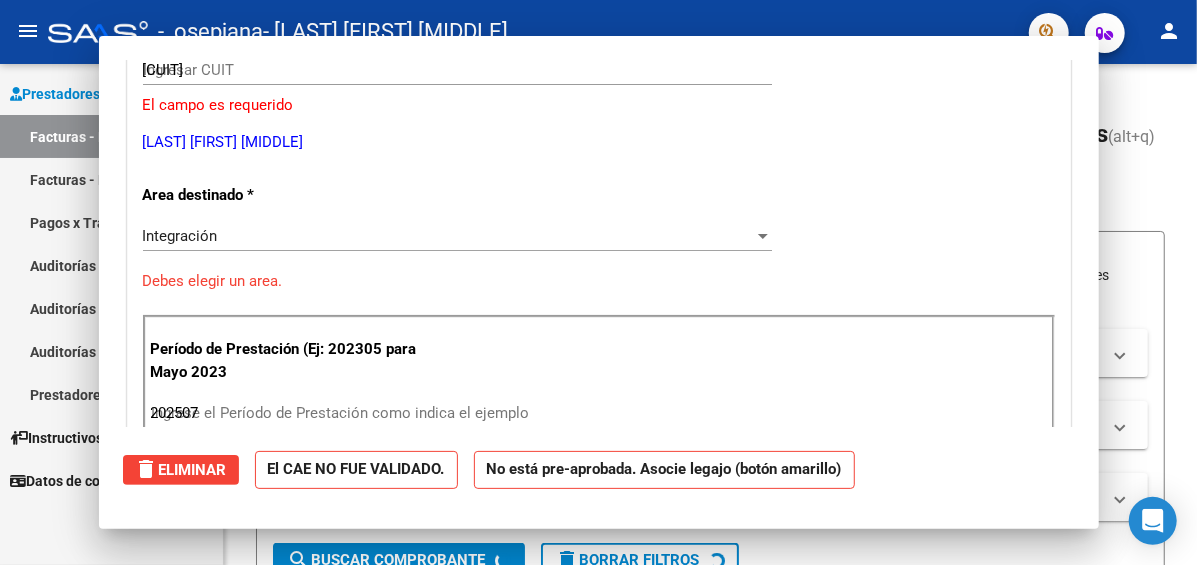 type 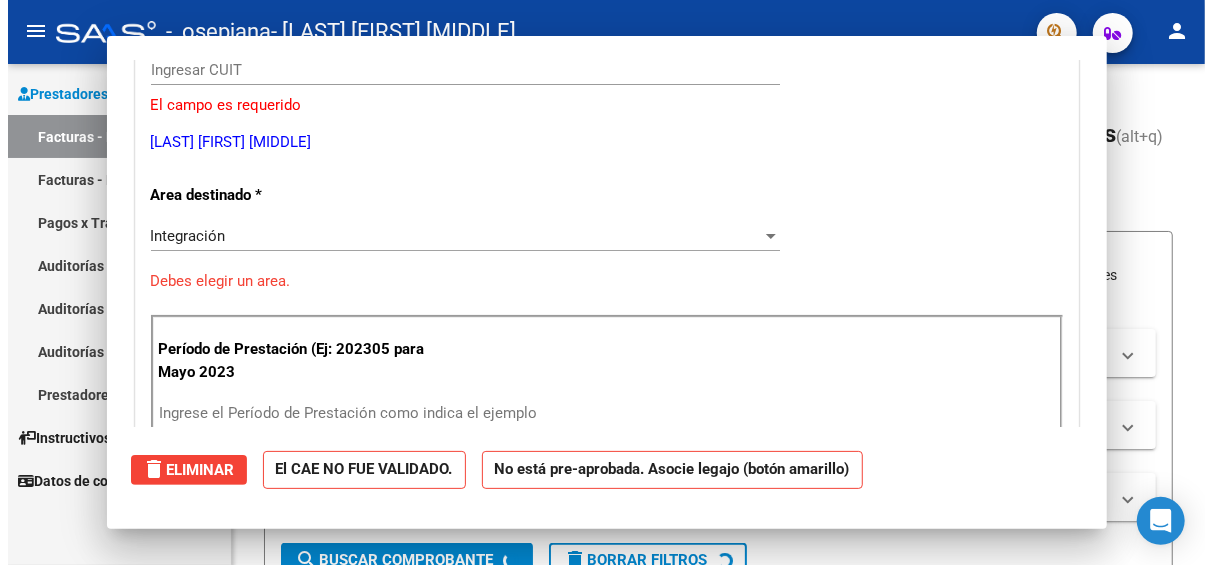 scroll, scrollTop: 239, scrollLeft: 0, axis: vertical 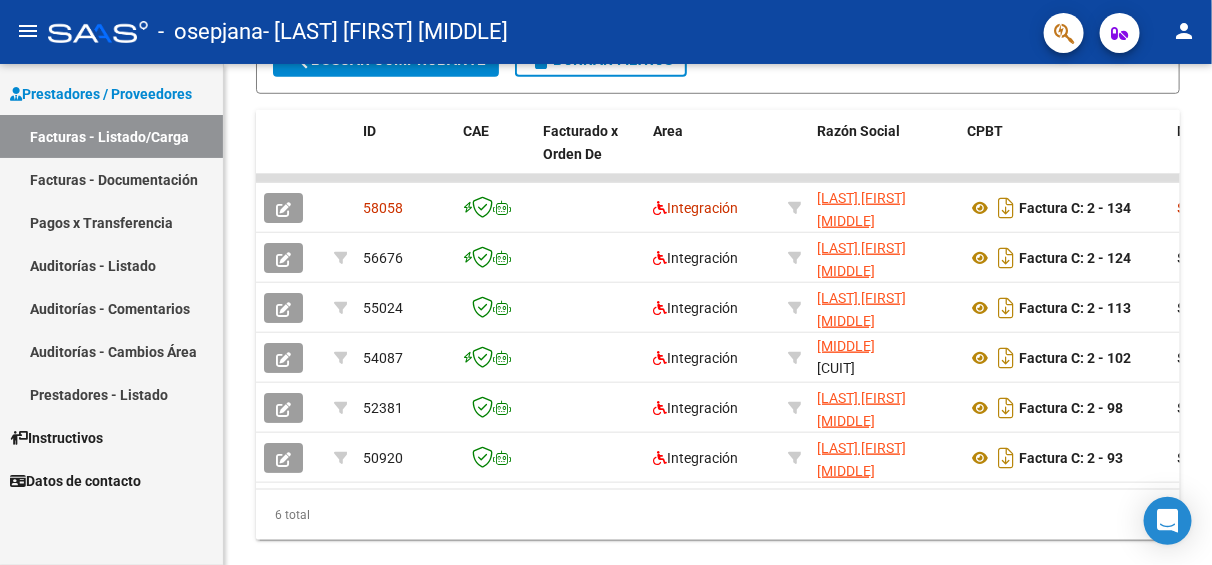 click on "person" 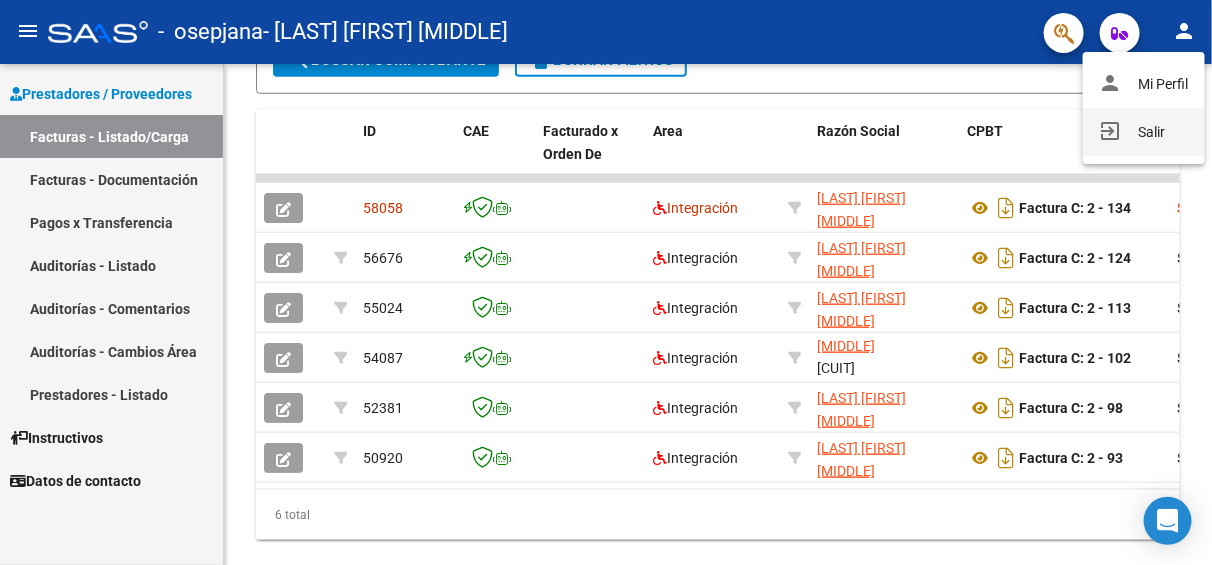 click on "exit_to_app  Salir" at bounding box center (1144, 132) 